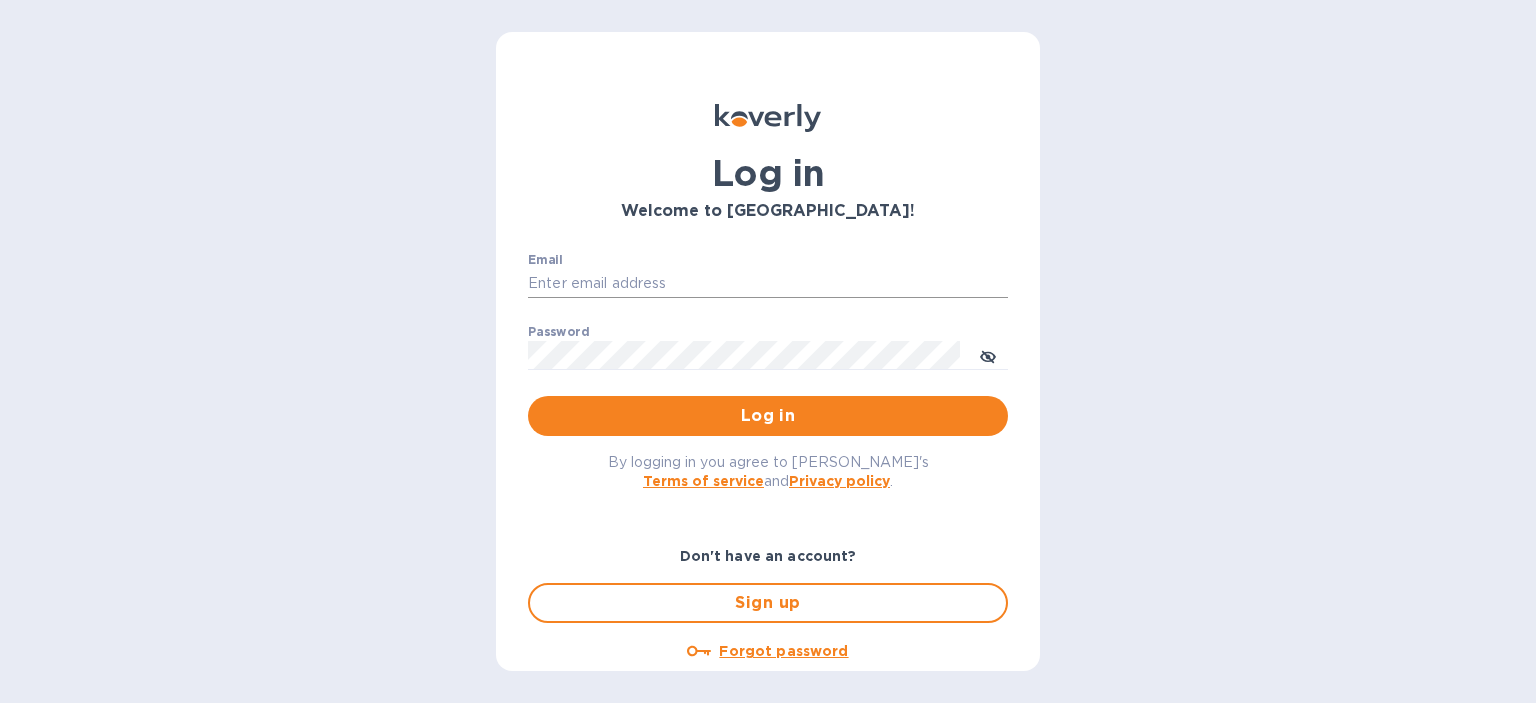 scroll, scrollTop: 0, scrollLeft: 0, axis: both 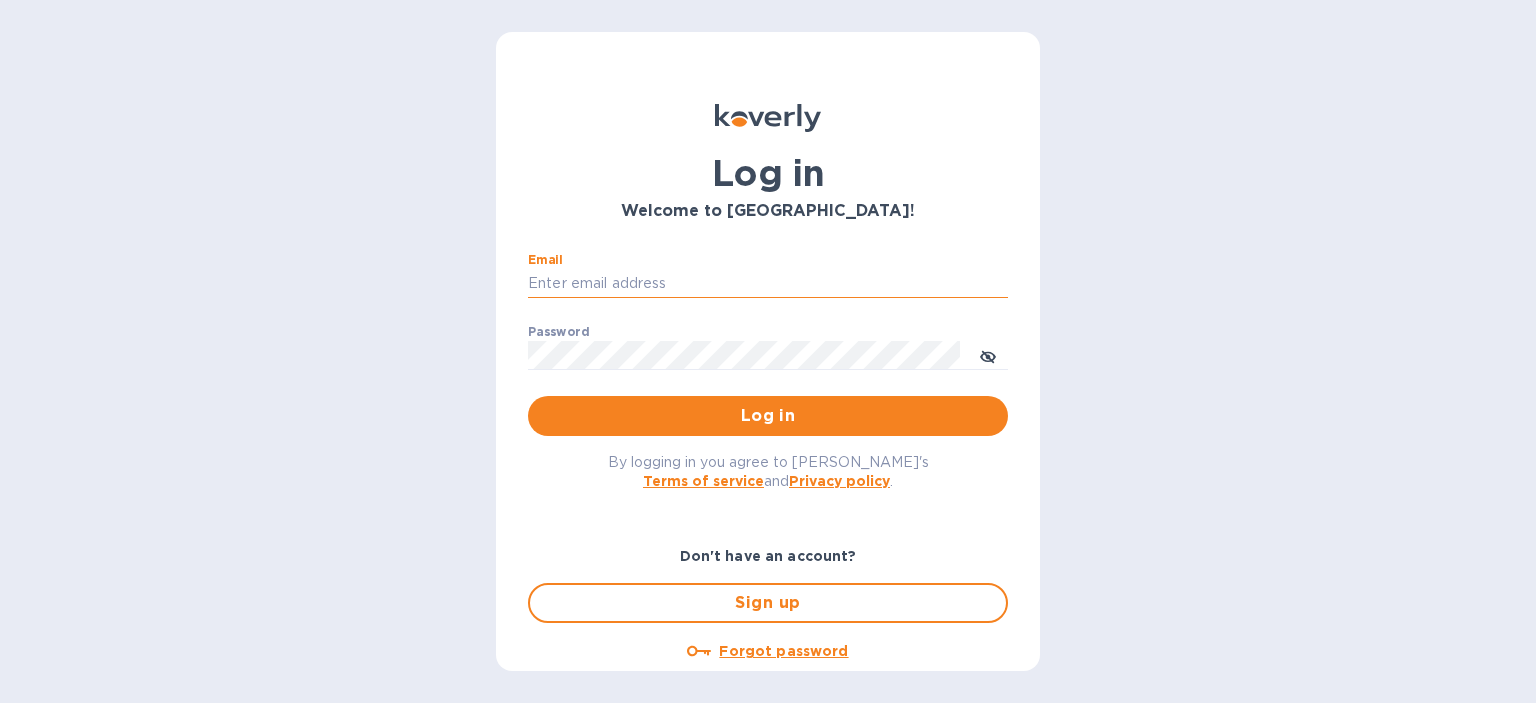 click on "Email" at bounding box center (768, 284) 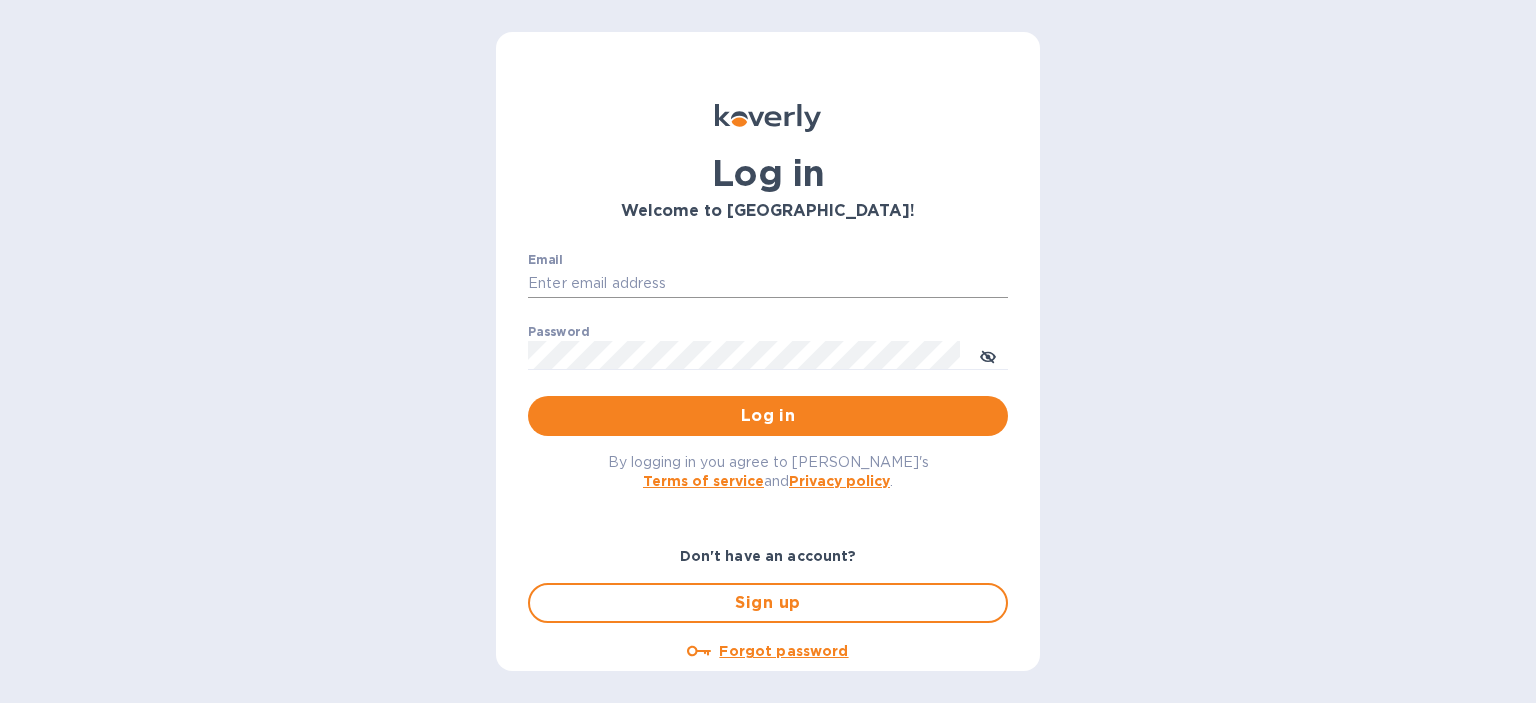 scroll, scrollTop: 0, scrollLeft: 0, axis: both 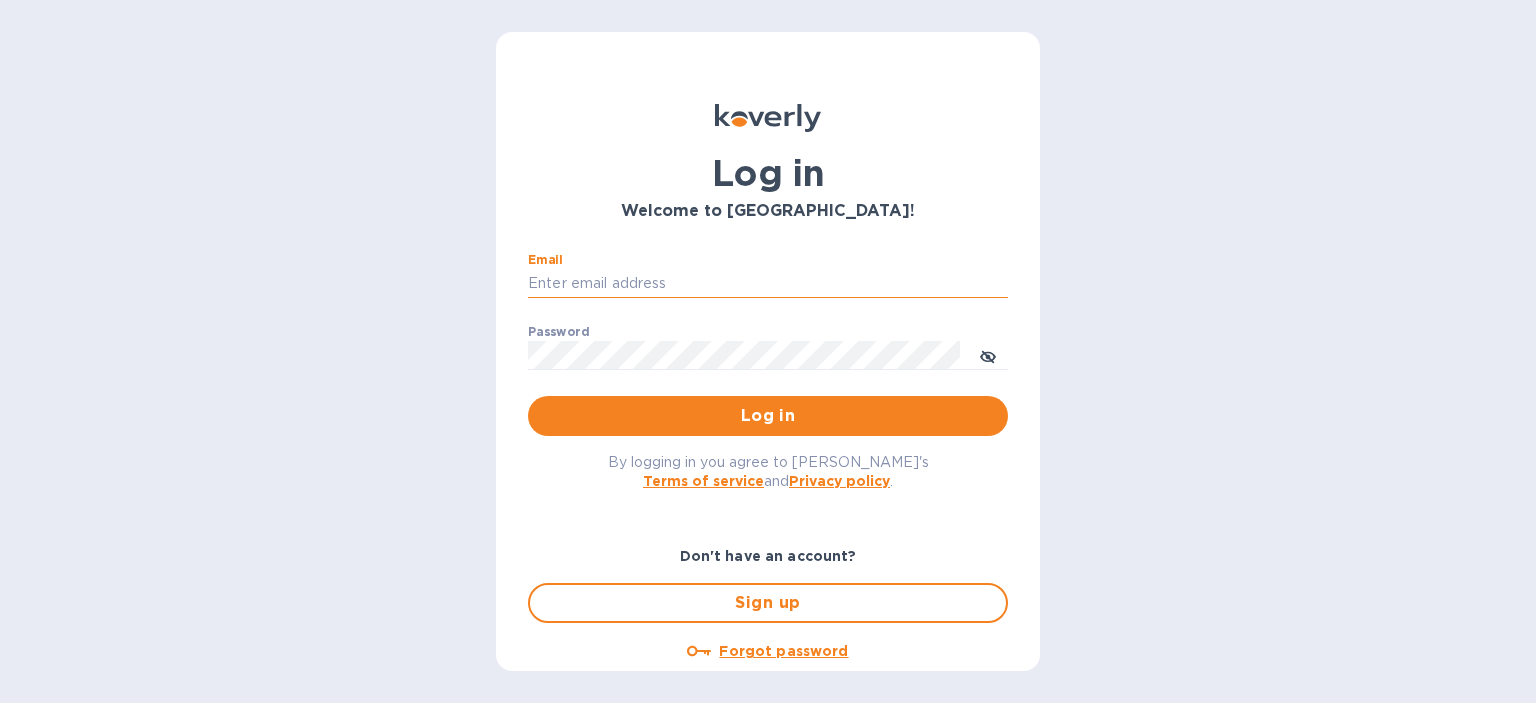 click on "Email" at bounding box center (768, 284) 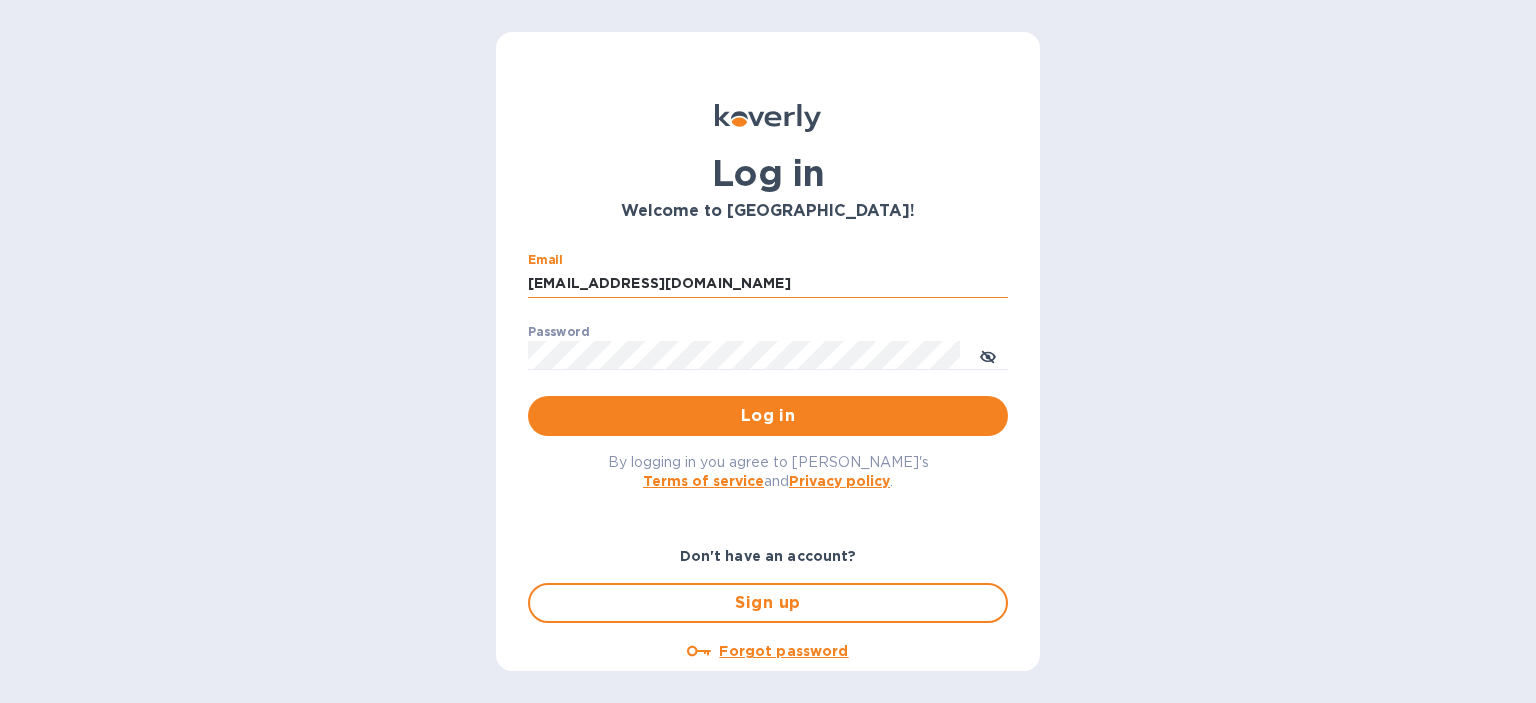 type on "[EMAIL_ADDRESS][DOMAIN_NAME]" 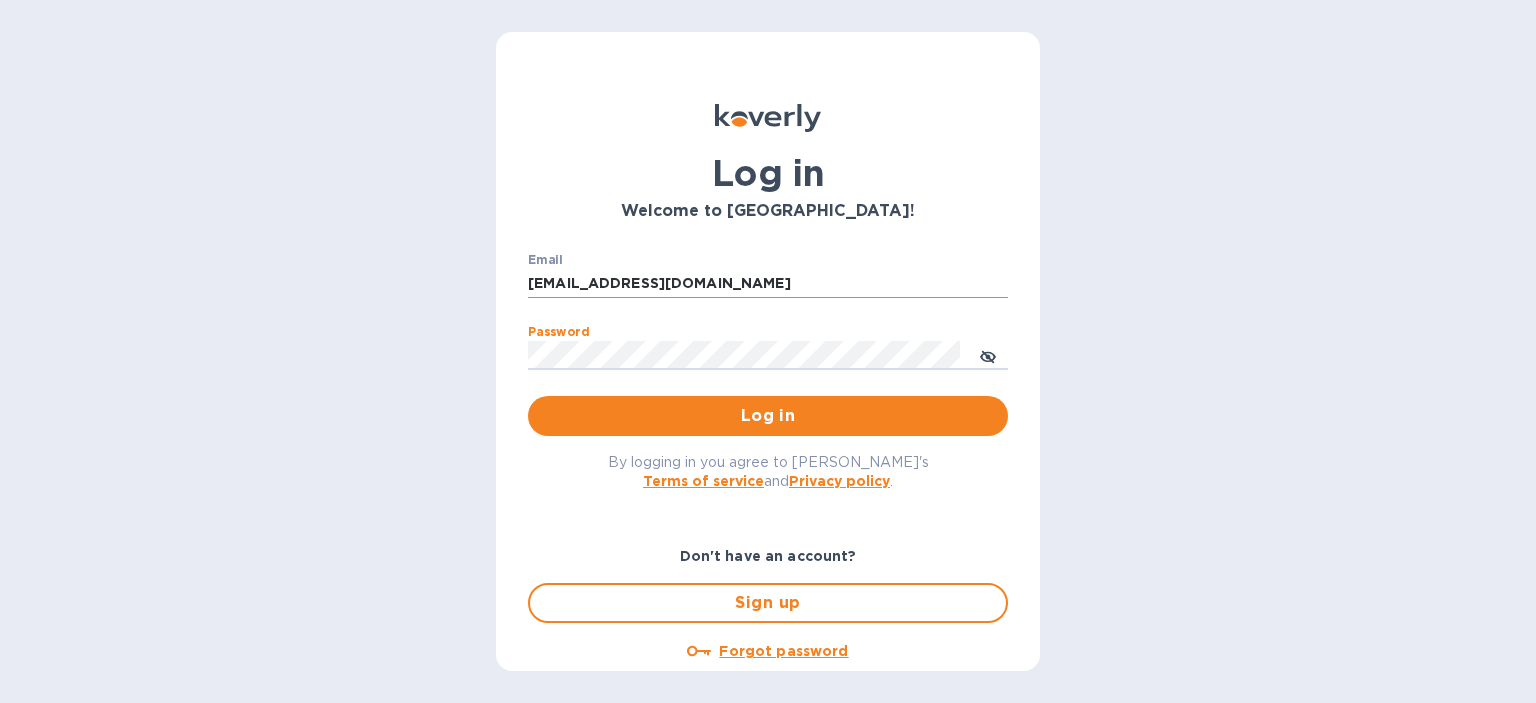 click on "Log in" at bounding box center (768, 416) 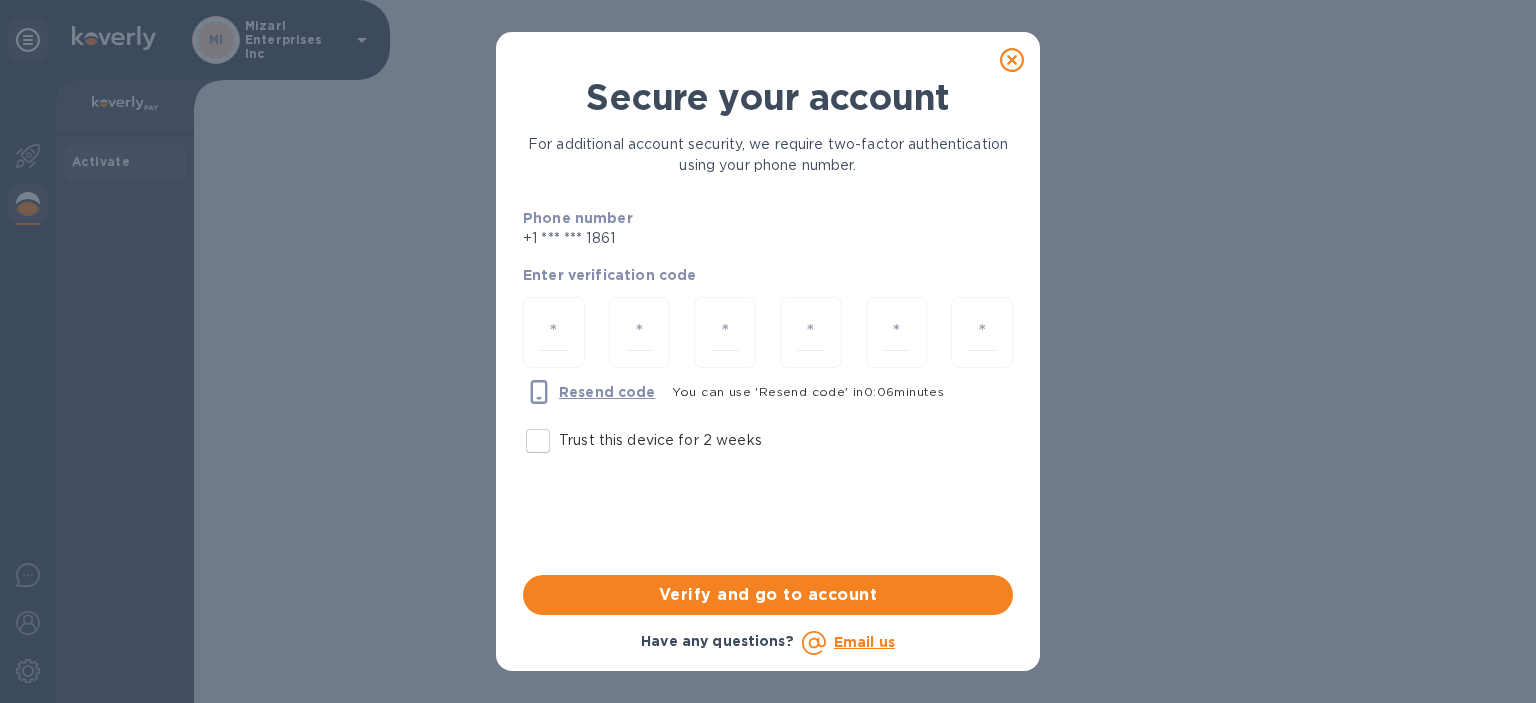 click on "Trust this device for 2 weeks" at bounding box center (538, 441) 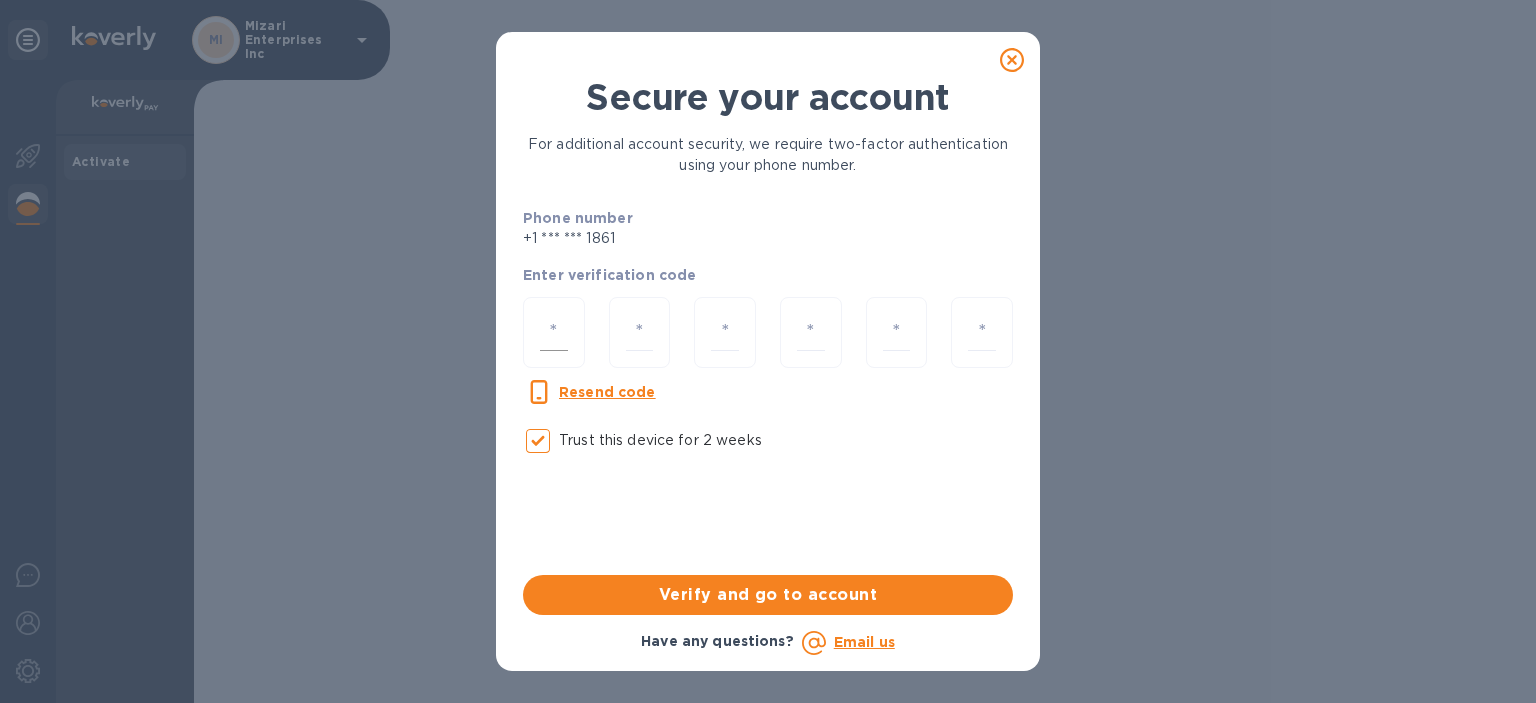 click at bounding box center (554, 332) 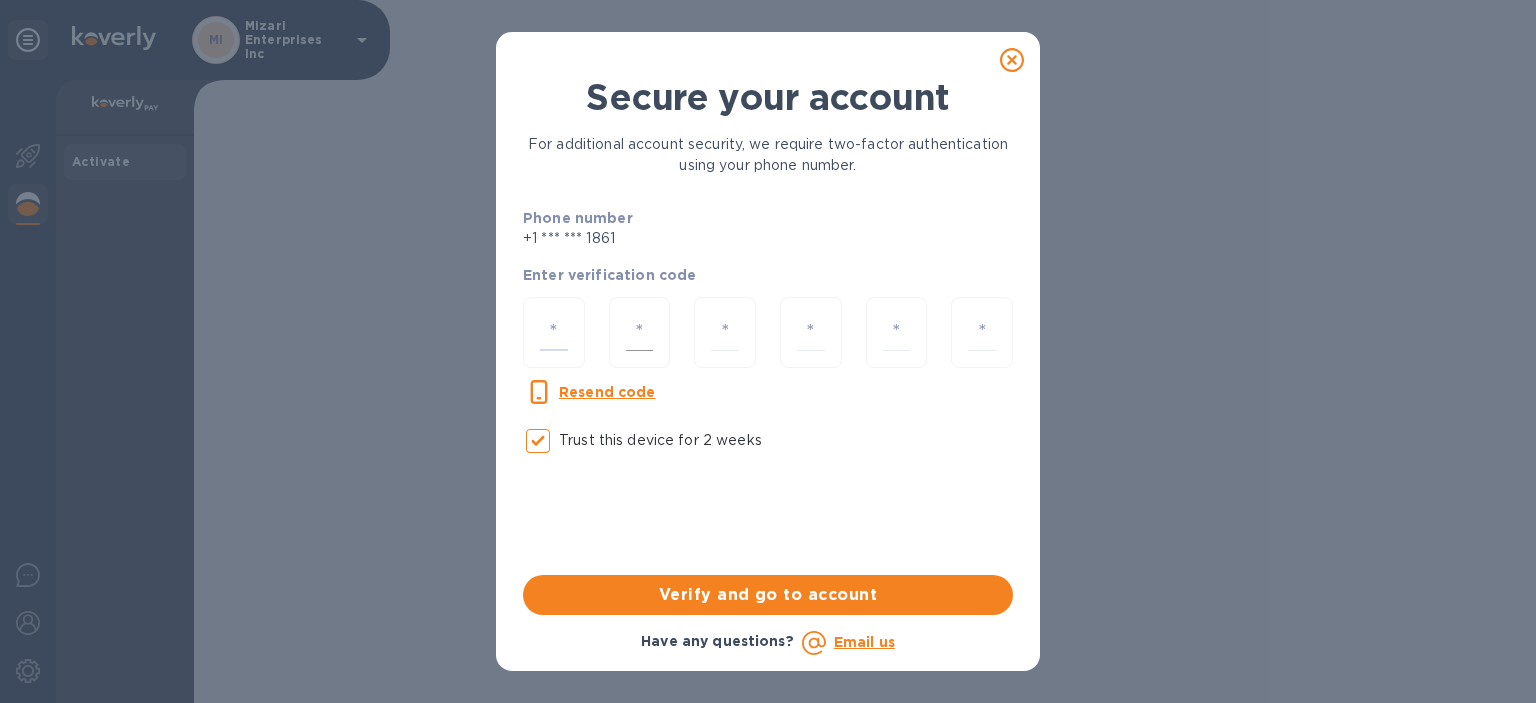 type on "8" 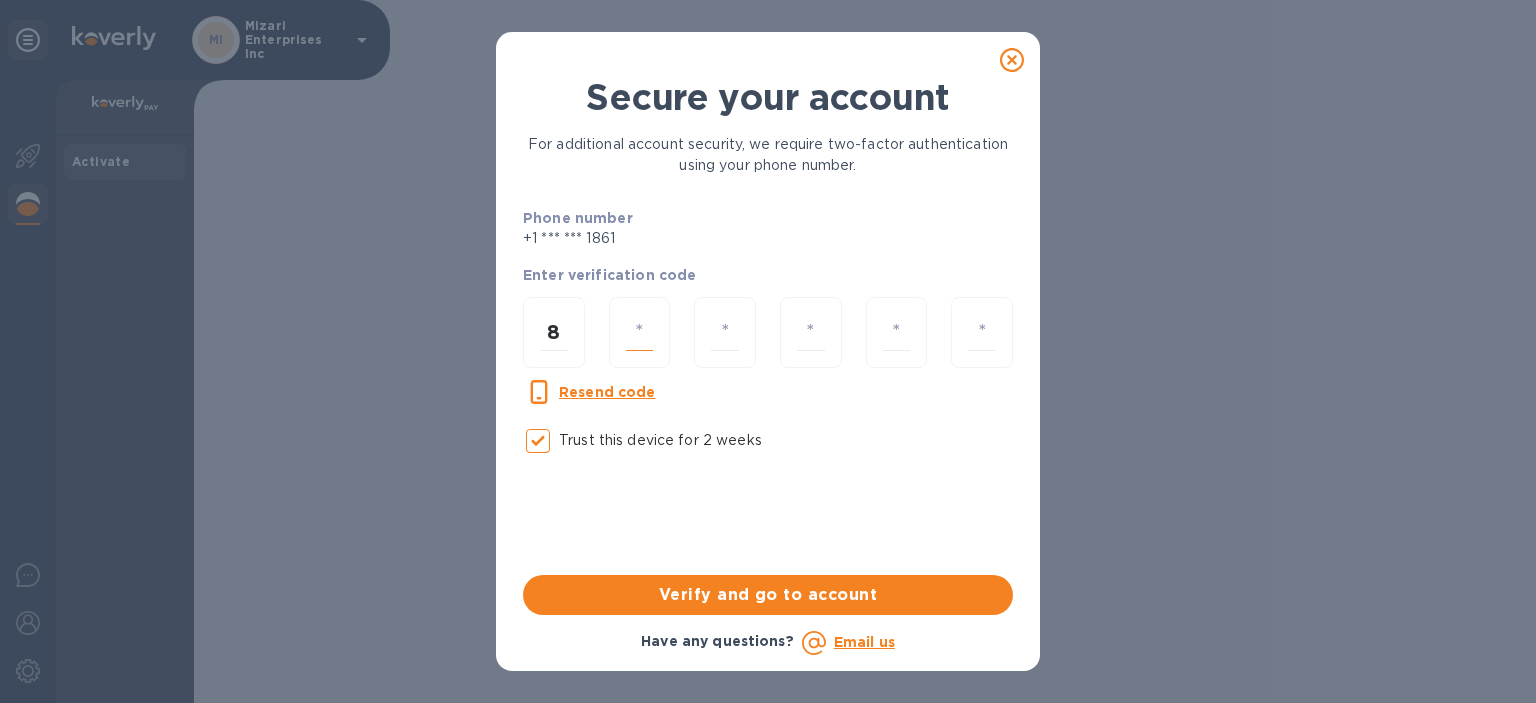 type on "4" 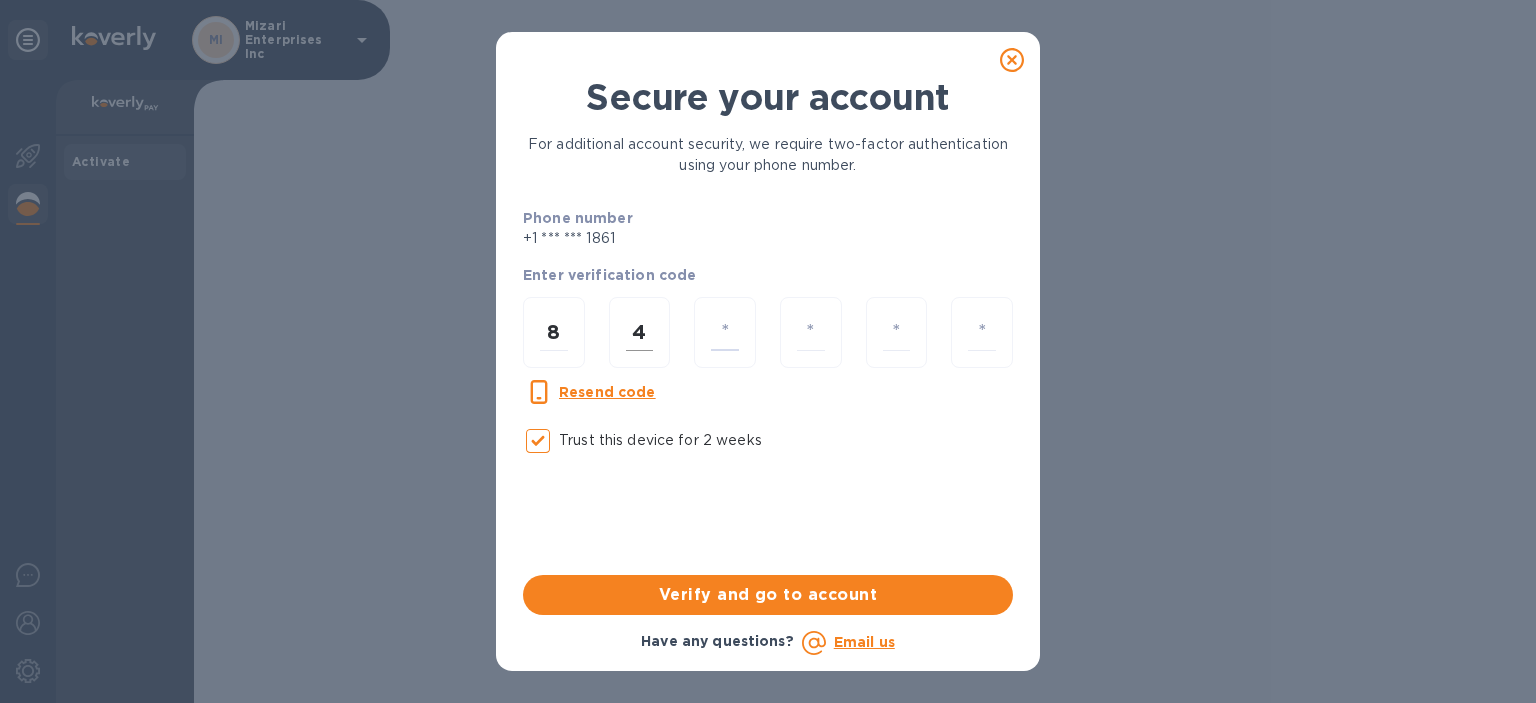 type on "6" 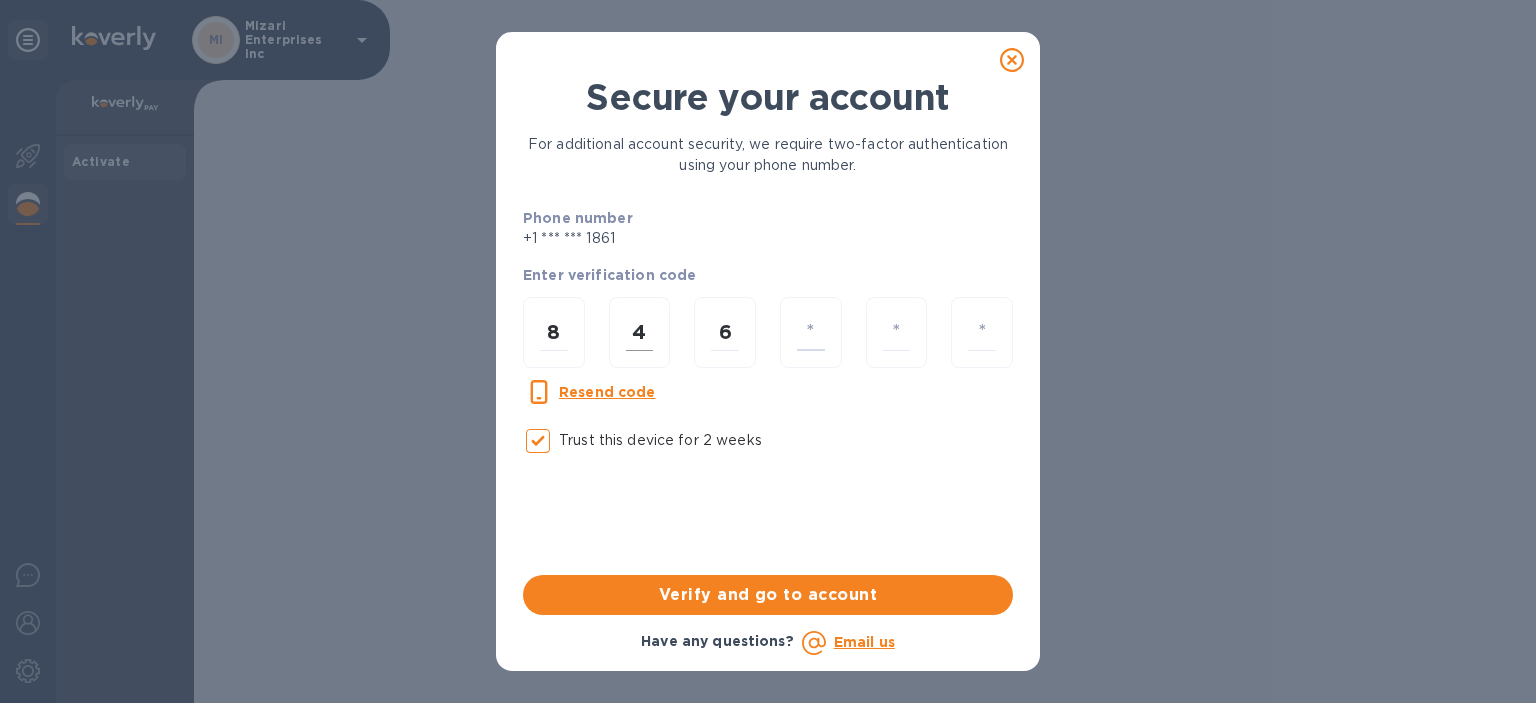 type on "1" 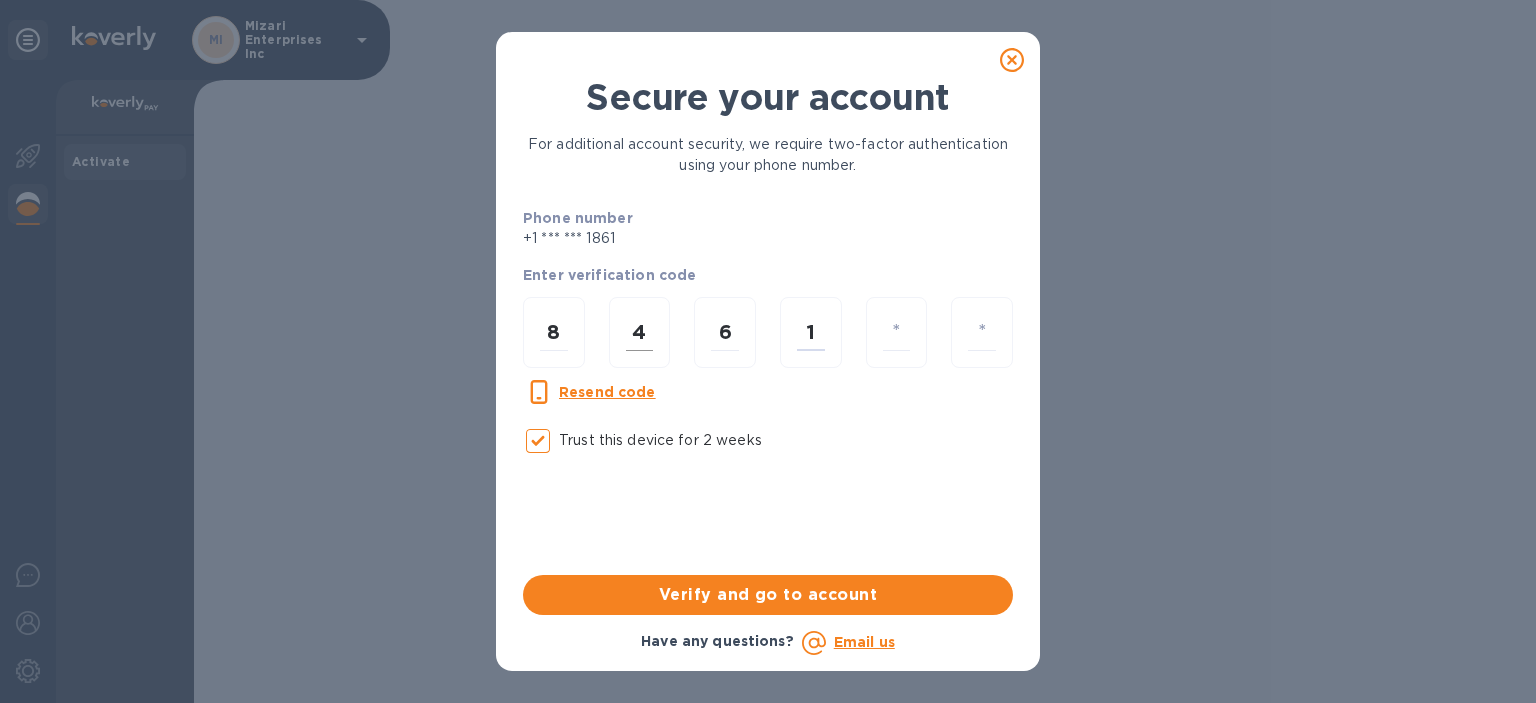 type on "7" 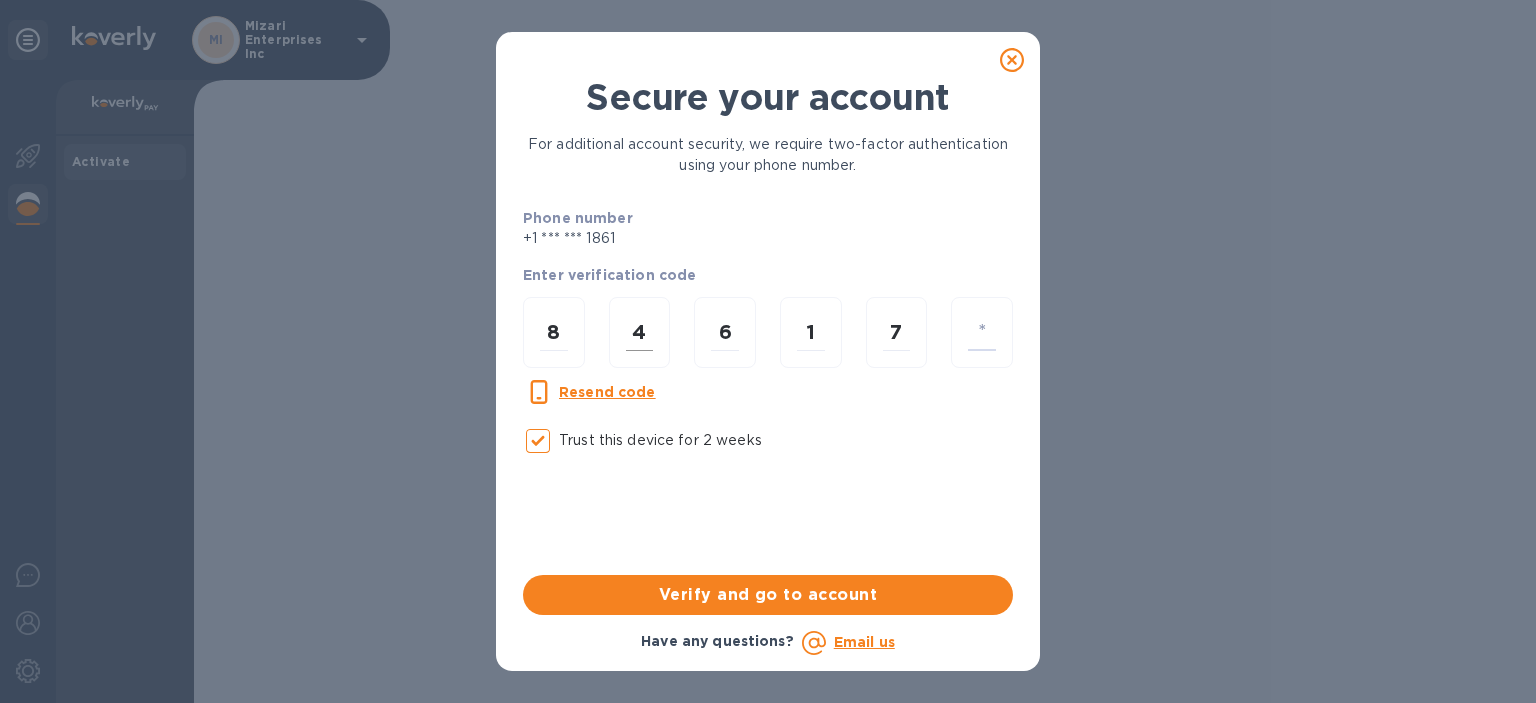 type on "8" 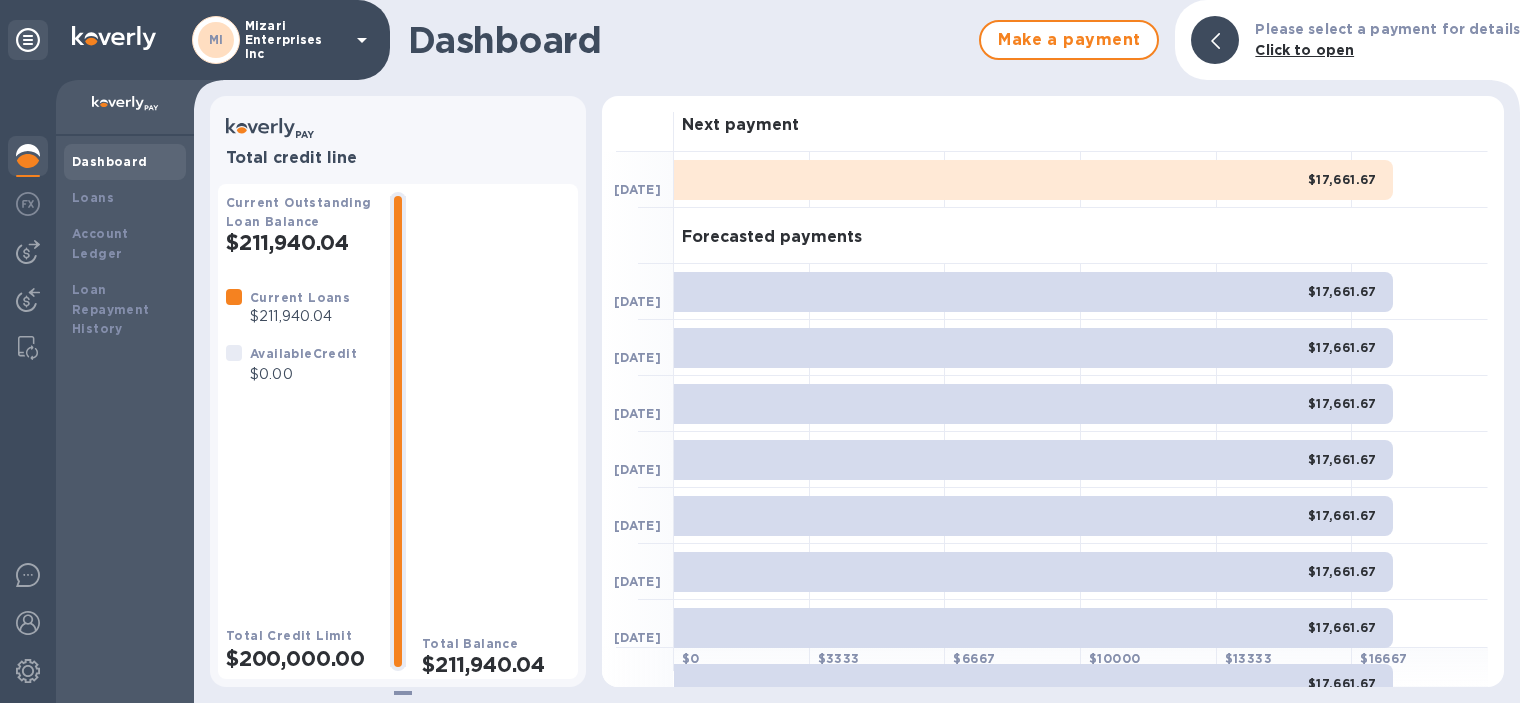 scroll, scrollTop: 0, scrollLeft: 0, axis: both 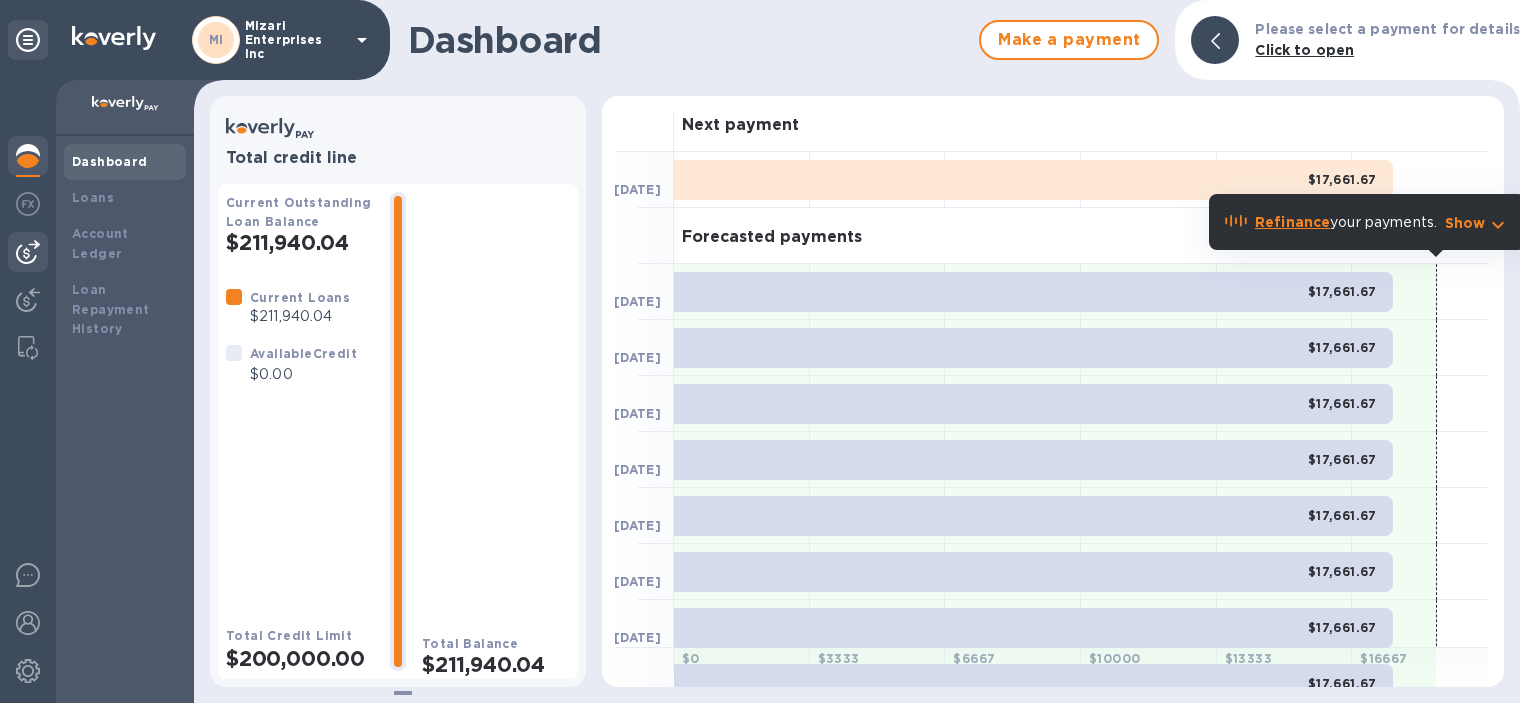 click at bounding box center [28, 252] 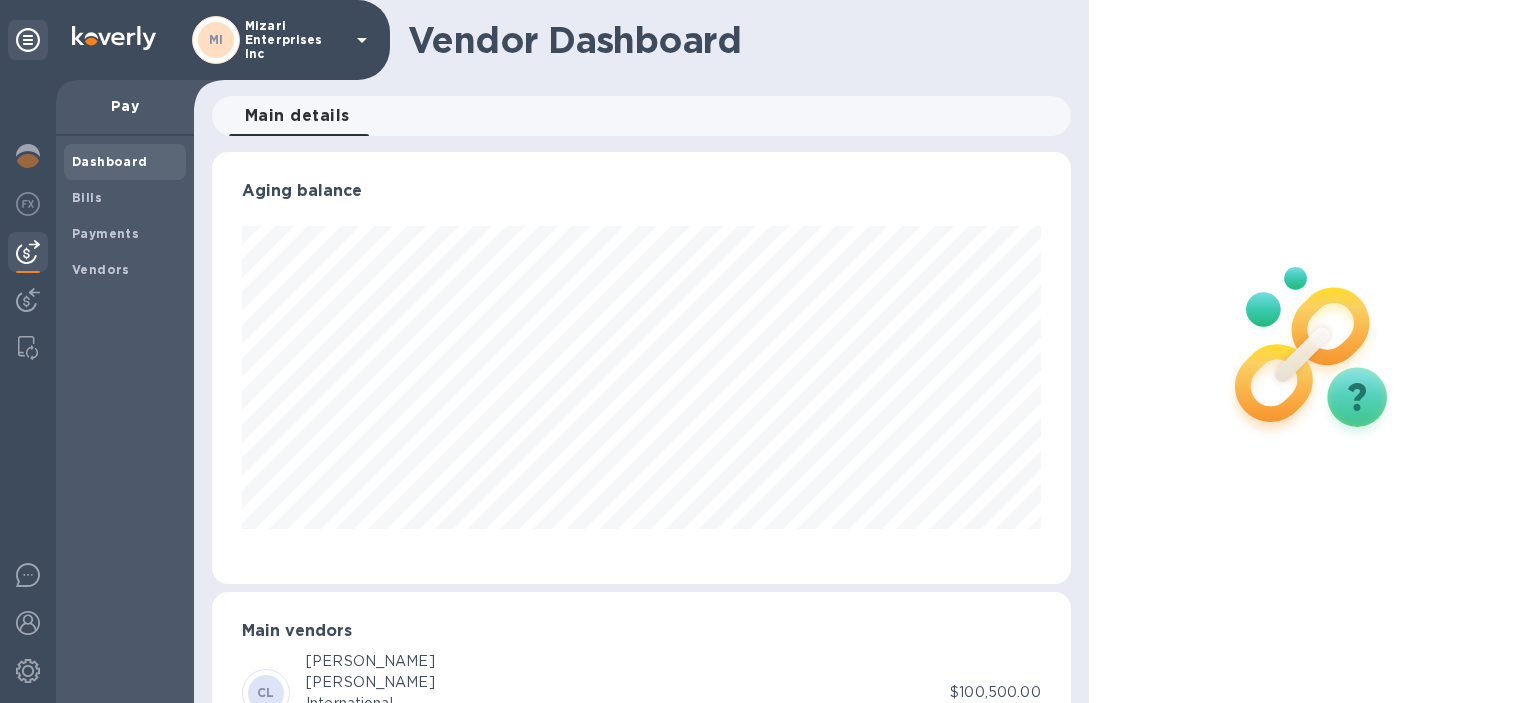 scroll, scrollTop: 999568, scrollLeft: 999142, axis: both 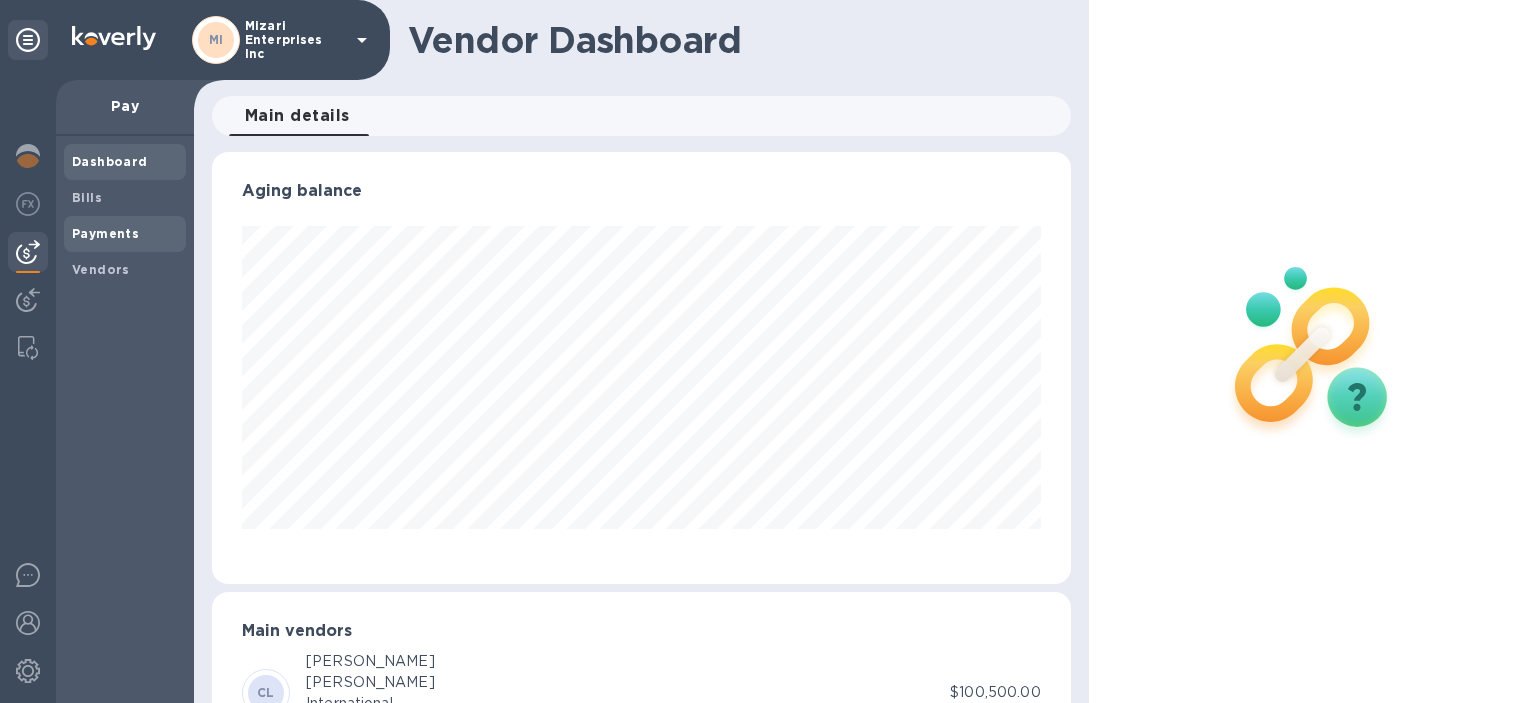 click on "Payments" at bounding box center (105, 233) 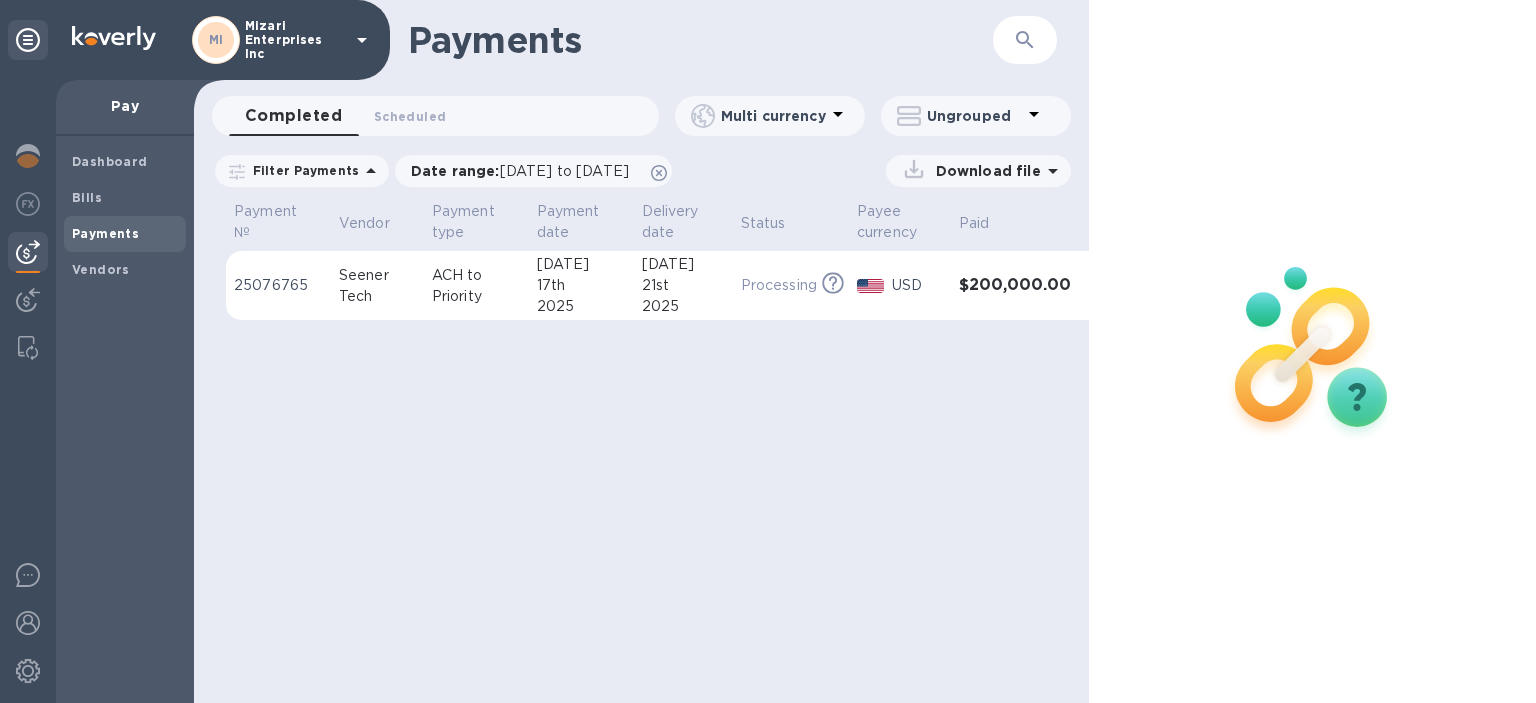 click on "17th" at bounding box center (581, 285) 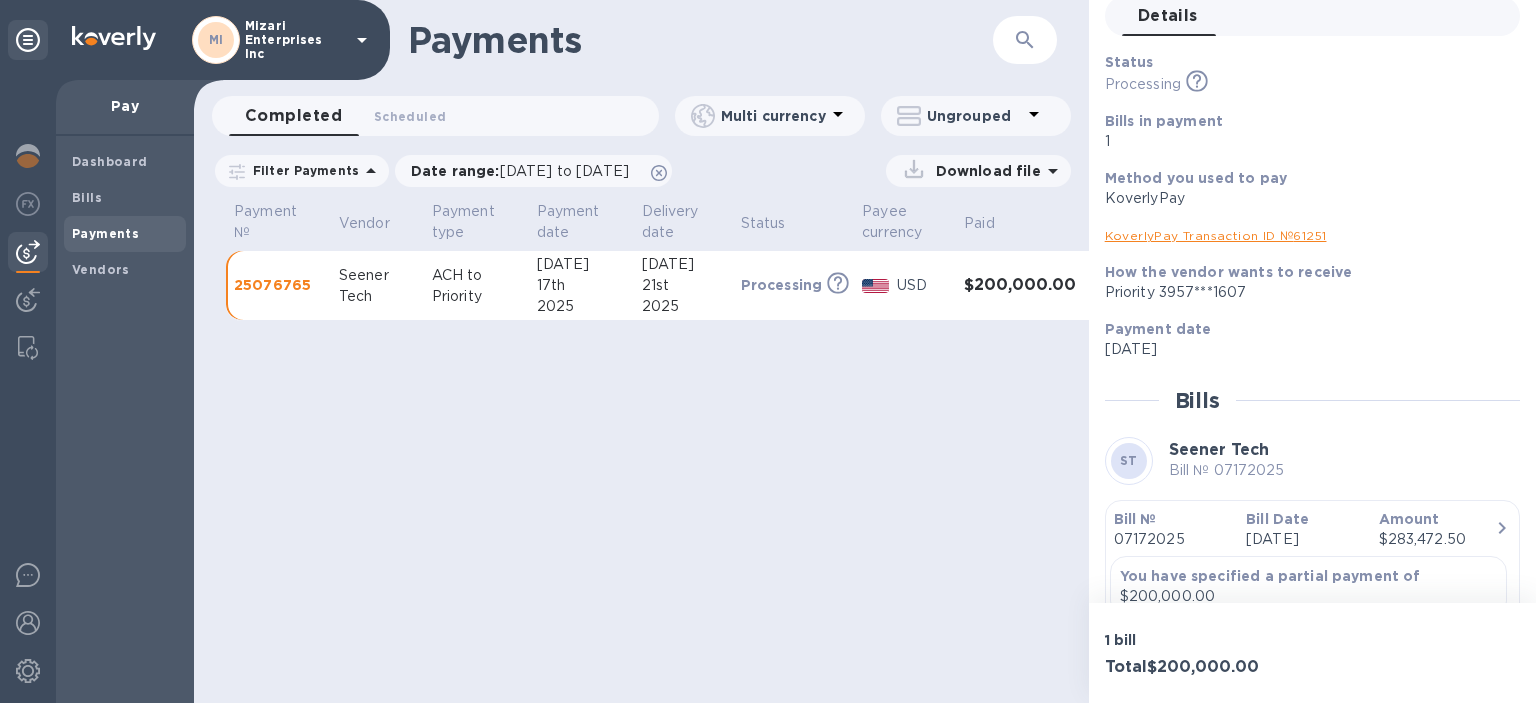scroll, scrollTop: 0, scrollLeft: 0, axis: both 